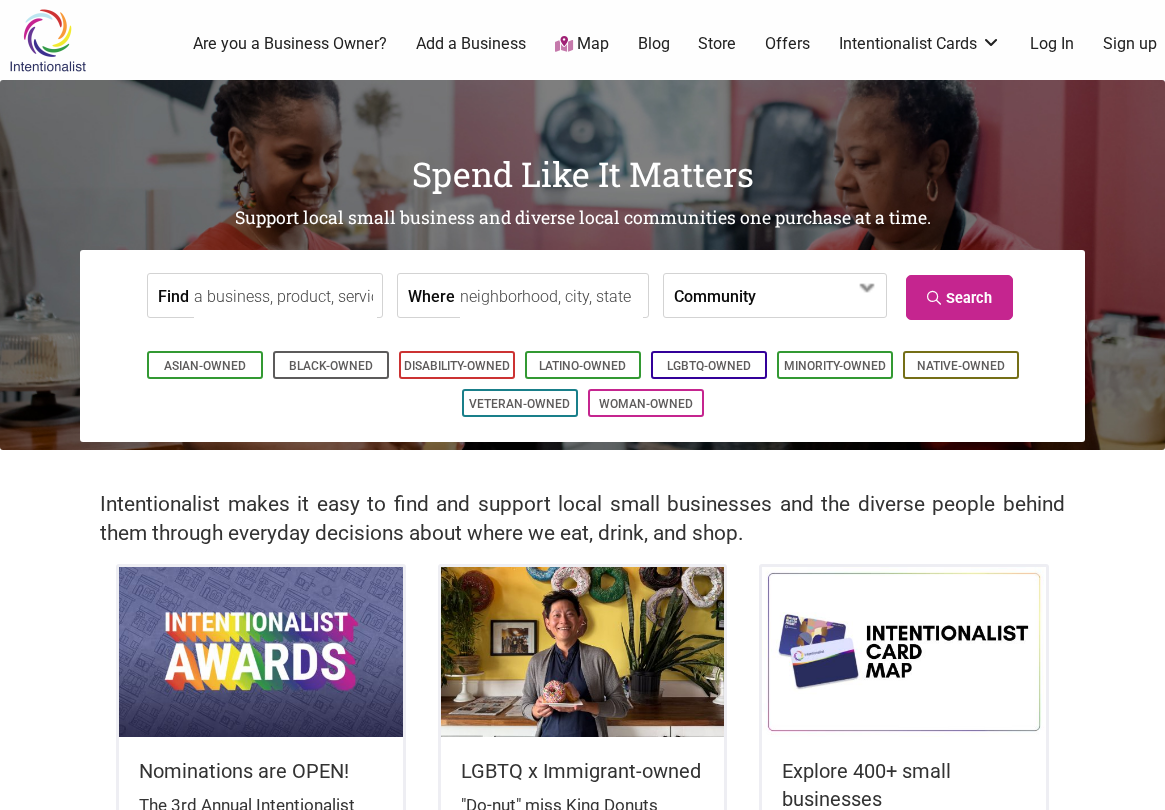 scroll, scrollTop: 0, scrollLeft: 0, axis: both 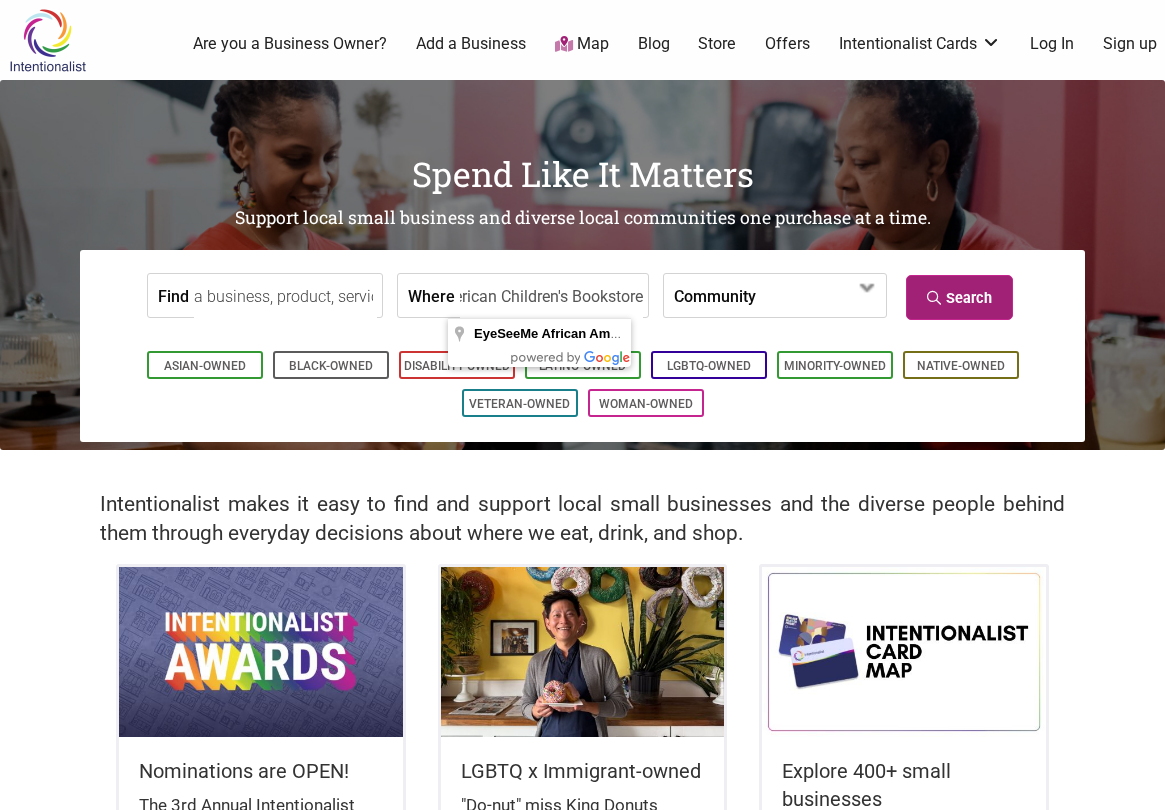 type on "EyeSeeMe African American Children's Bookstore" 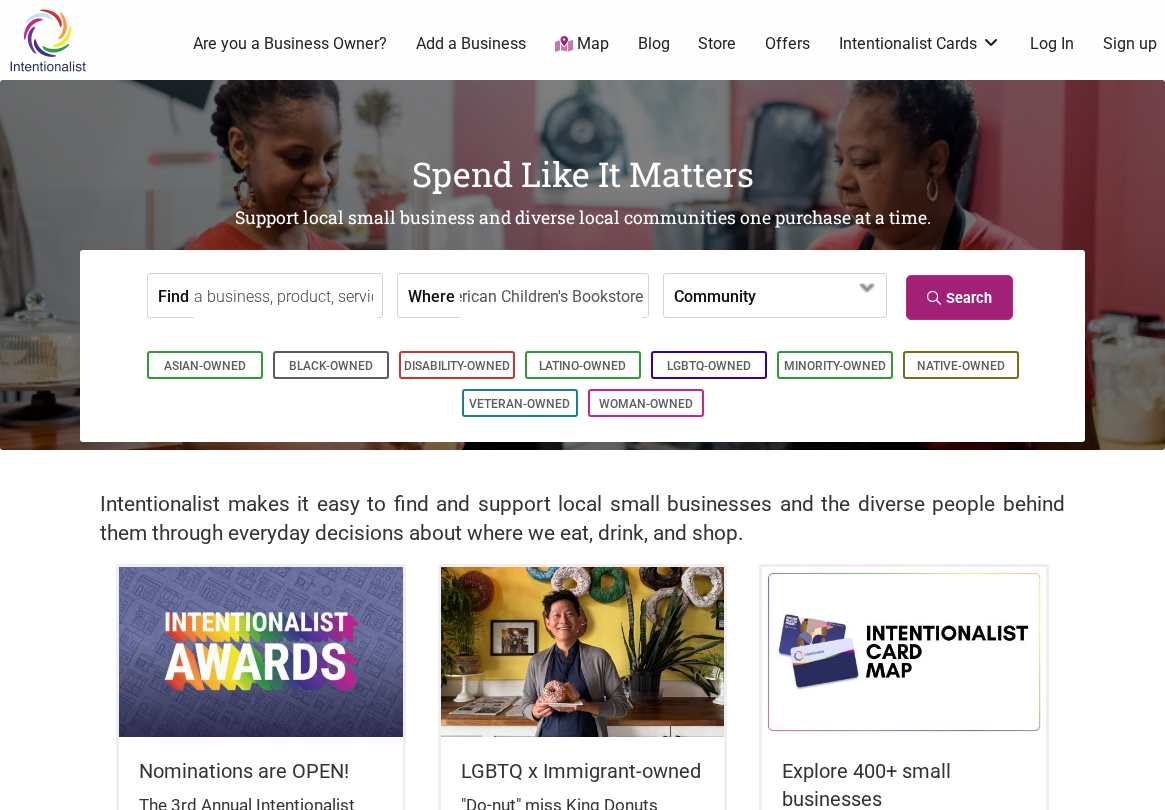 scroll, scrollTop: 0, scrollLeft: 0, axis: both 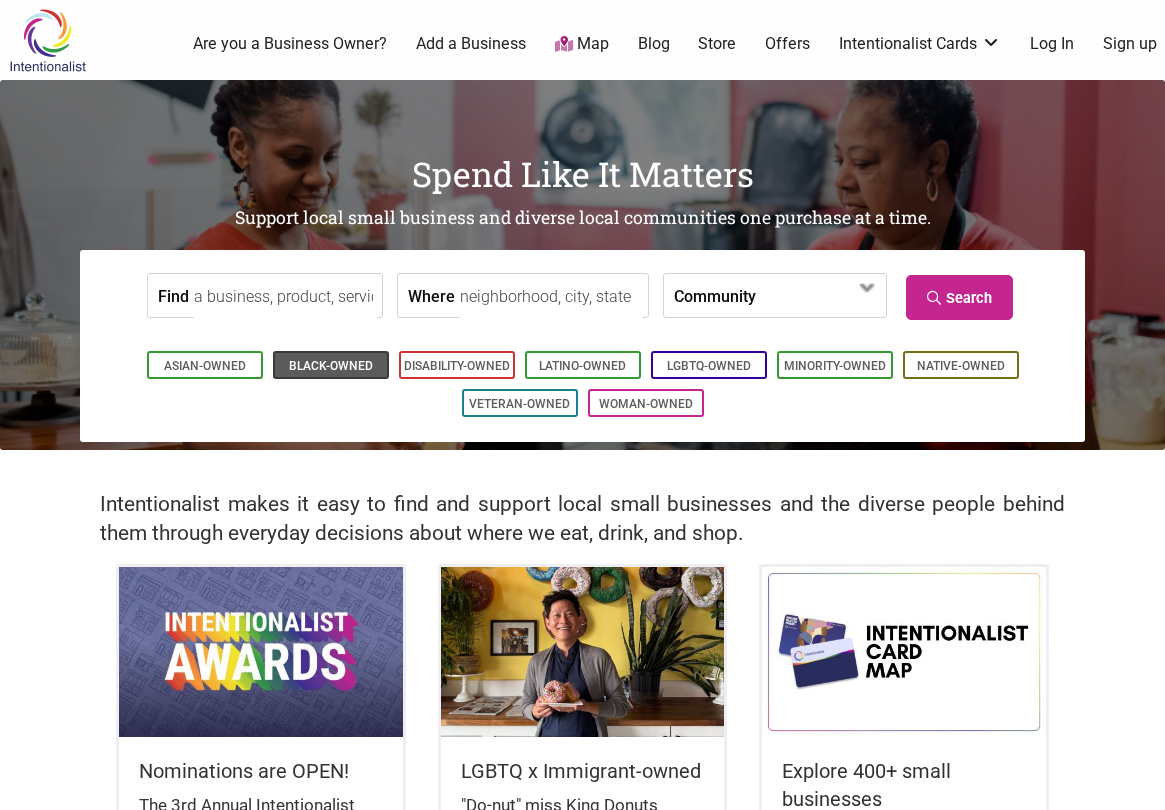 click on "Black-Owned" at bounding box center [331, 366] 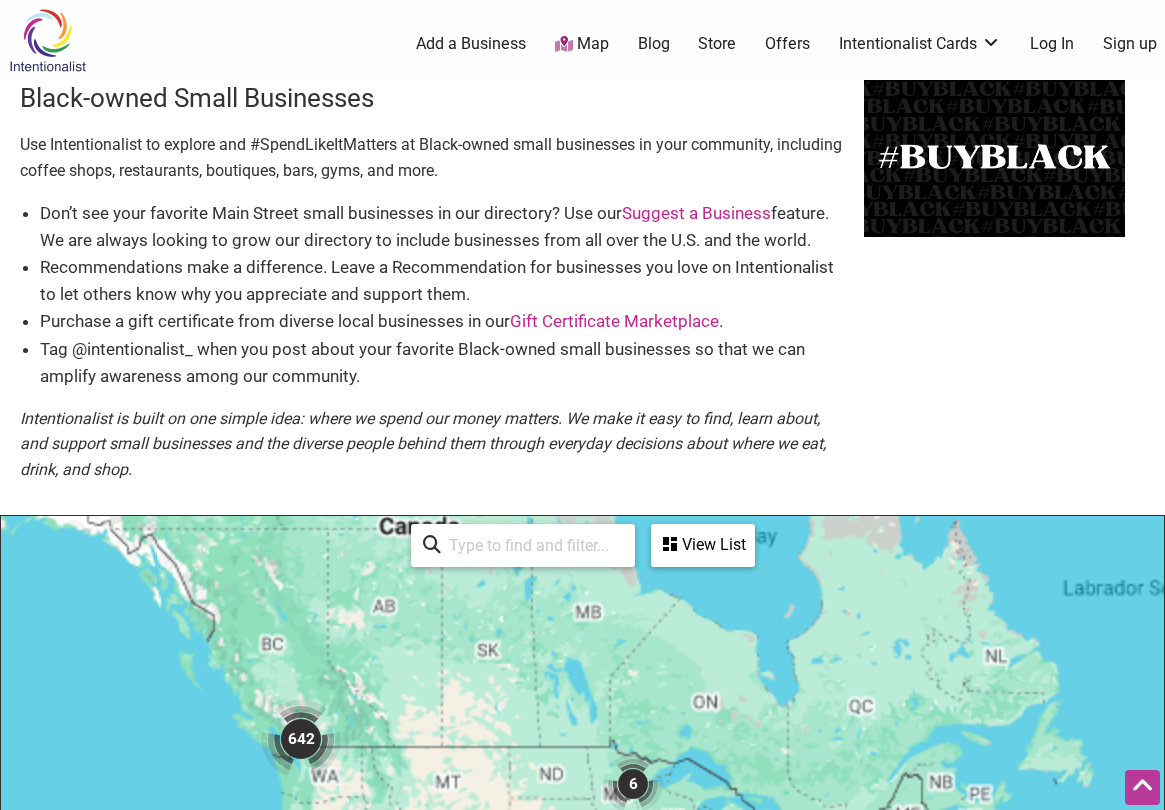 scroll, scrollTop: 500, scrollLeft: 0, axis: vertical 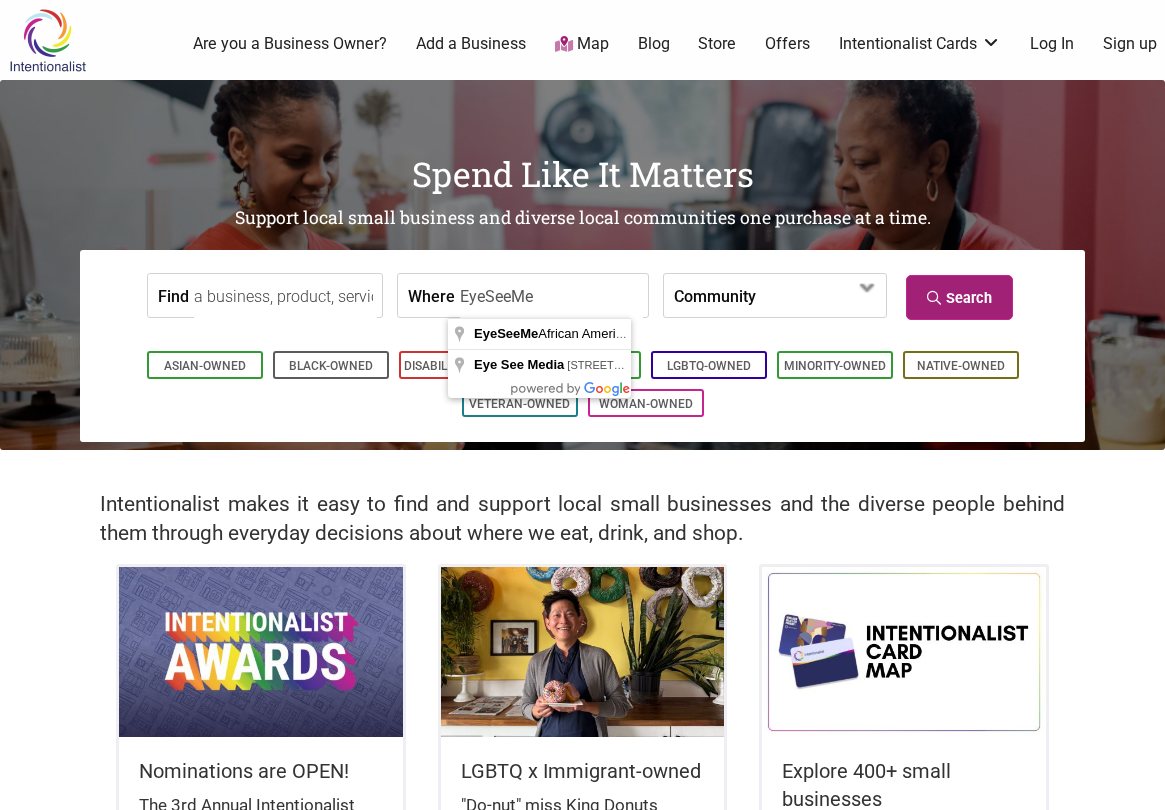 type on "EyeSeeMe" 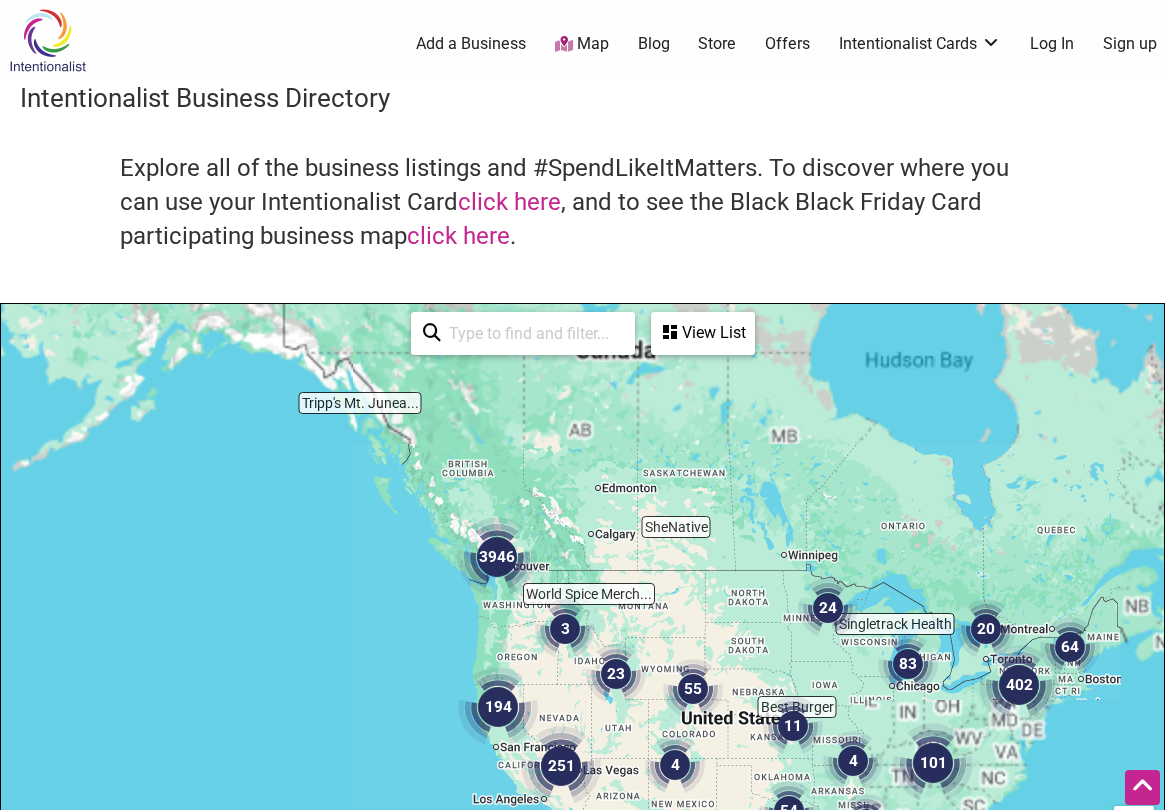 scroll, scrollTop: 500, scrollLeft: 0, axis: vertical 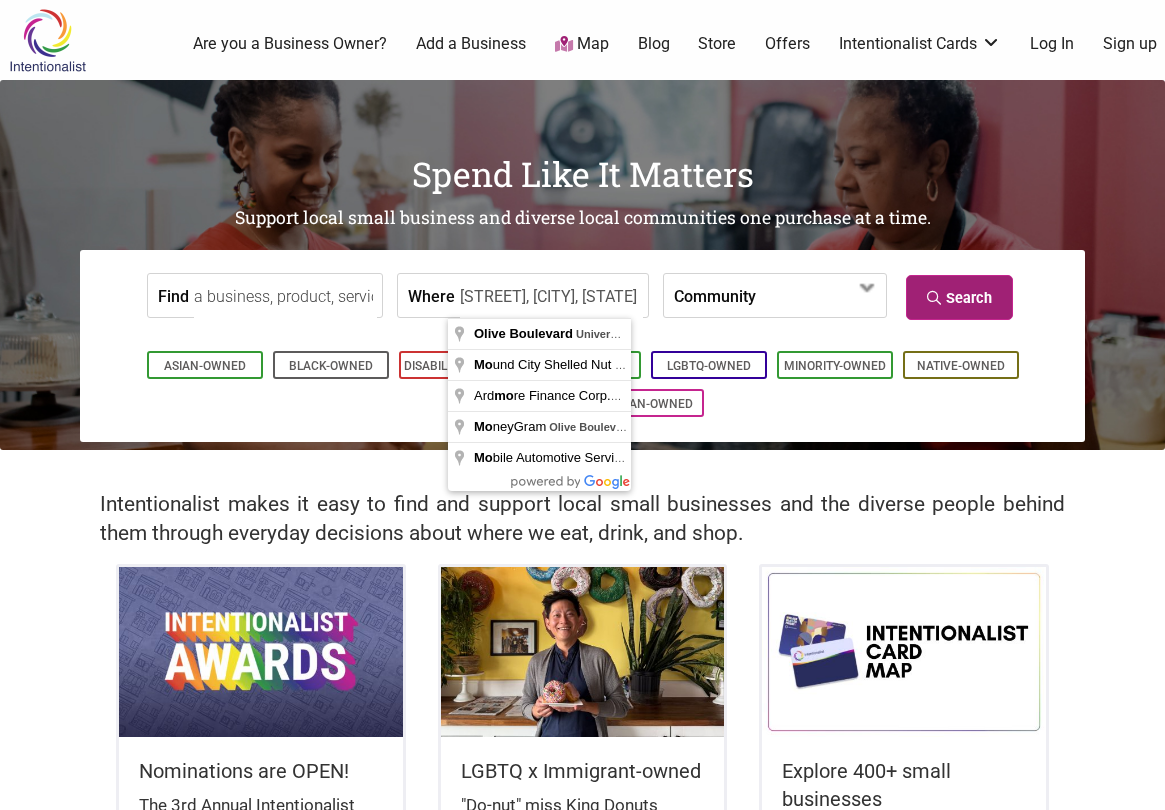 type on "Olive Boulevard, University City, MO" 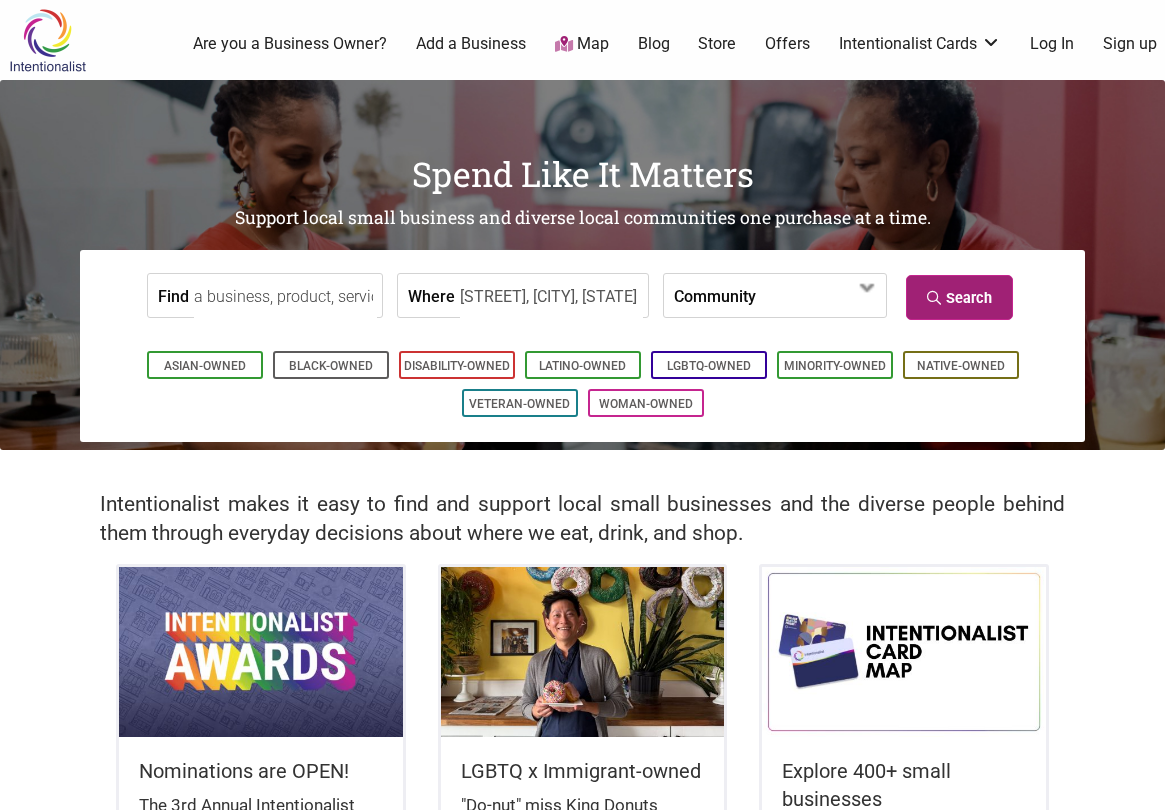 scroll, scrollTop: 0, scrollLeft: 0, axis: both 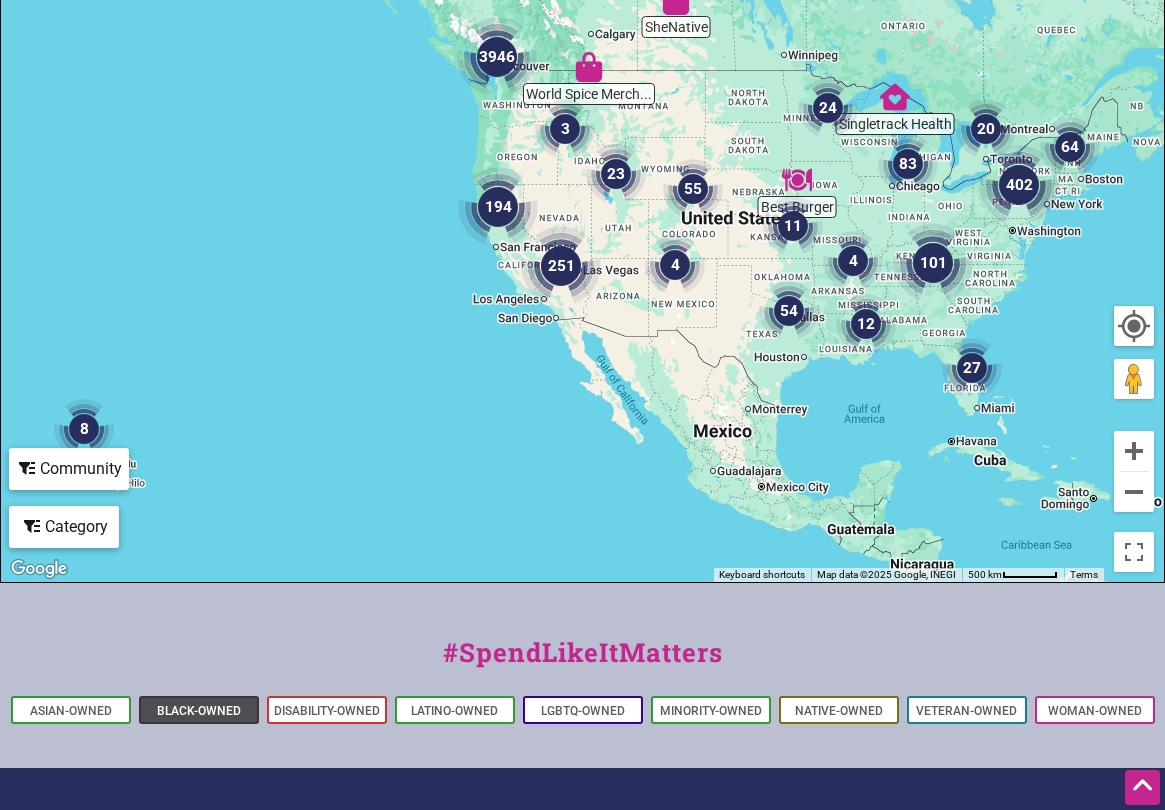 click on "Black-Owned" at bounding box center (199, 711) 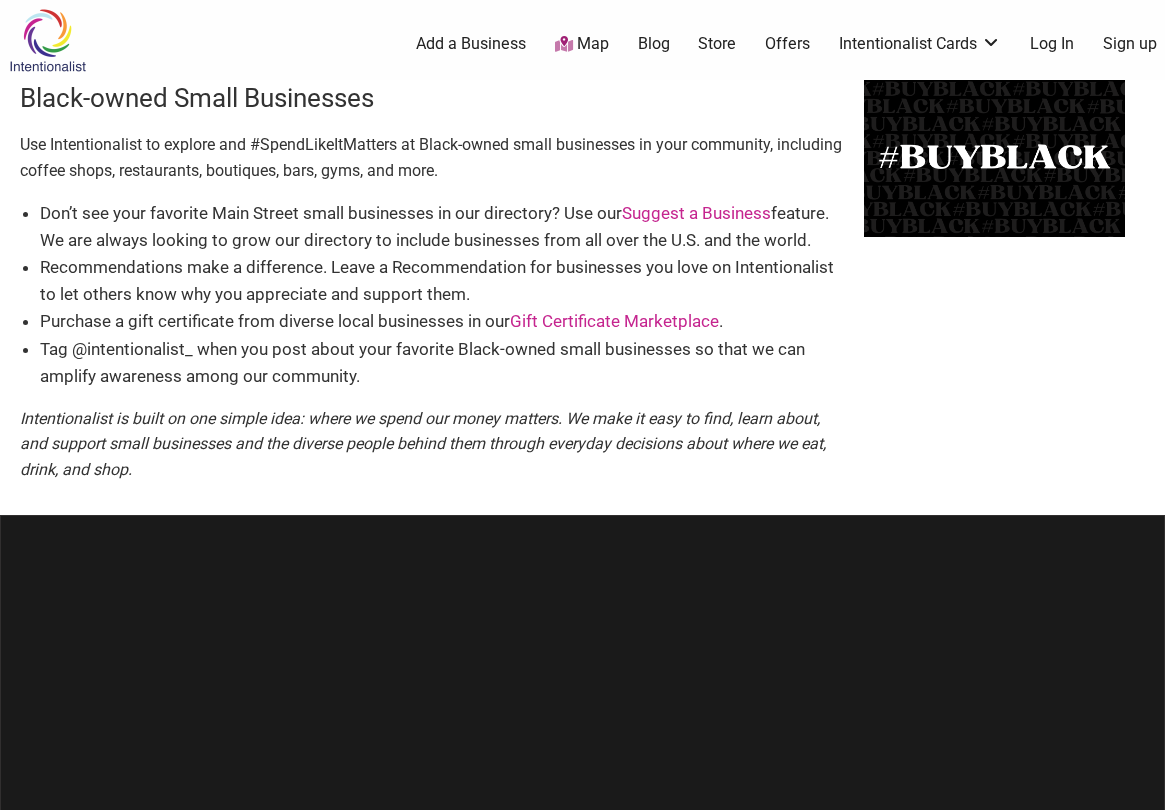 scroll, scrollTop: 0, scrollLeft: 0, axis: both 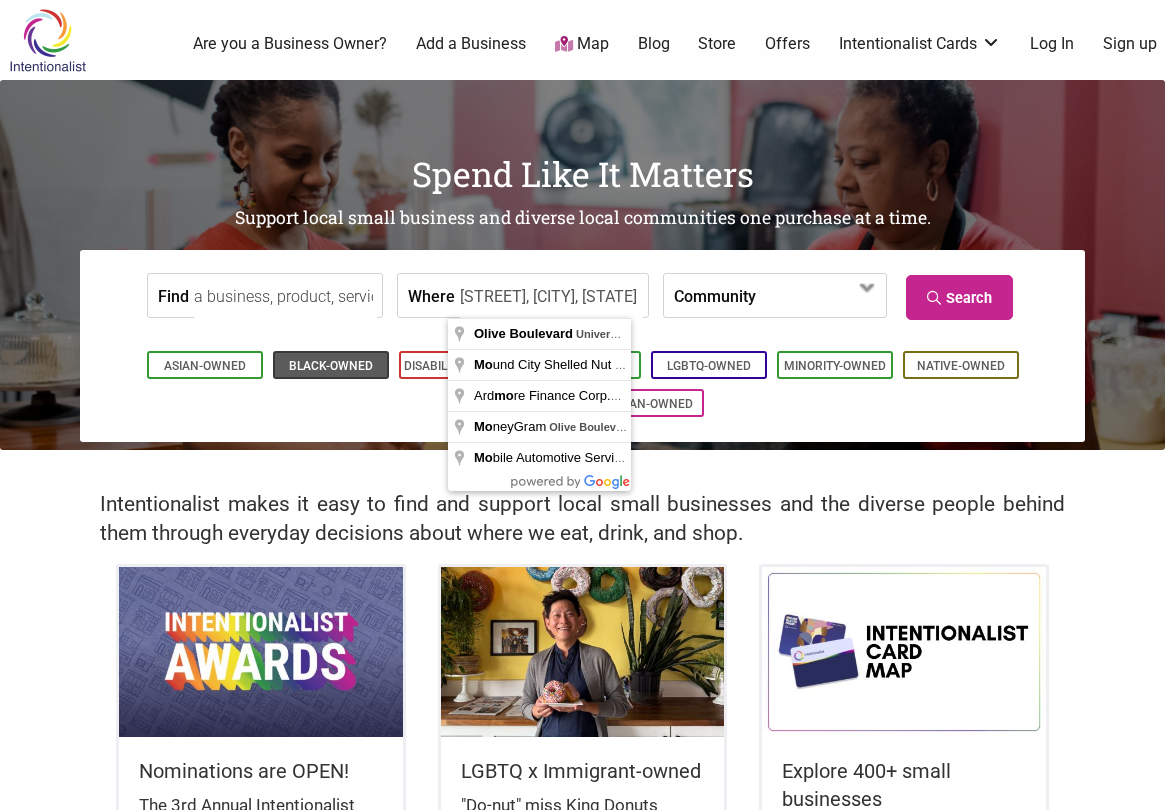 type on "[STREET], [CITY], [STATE]" 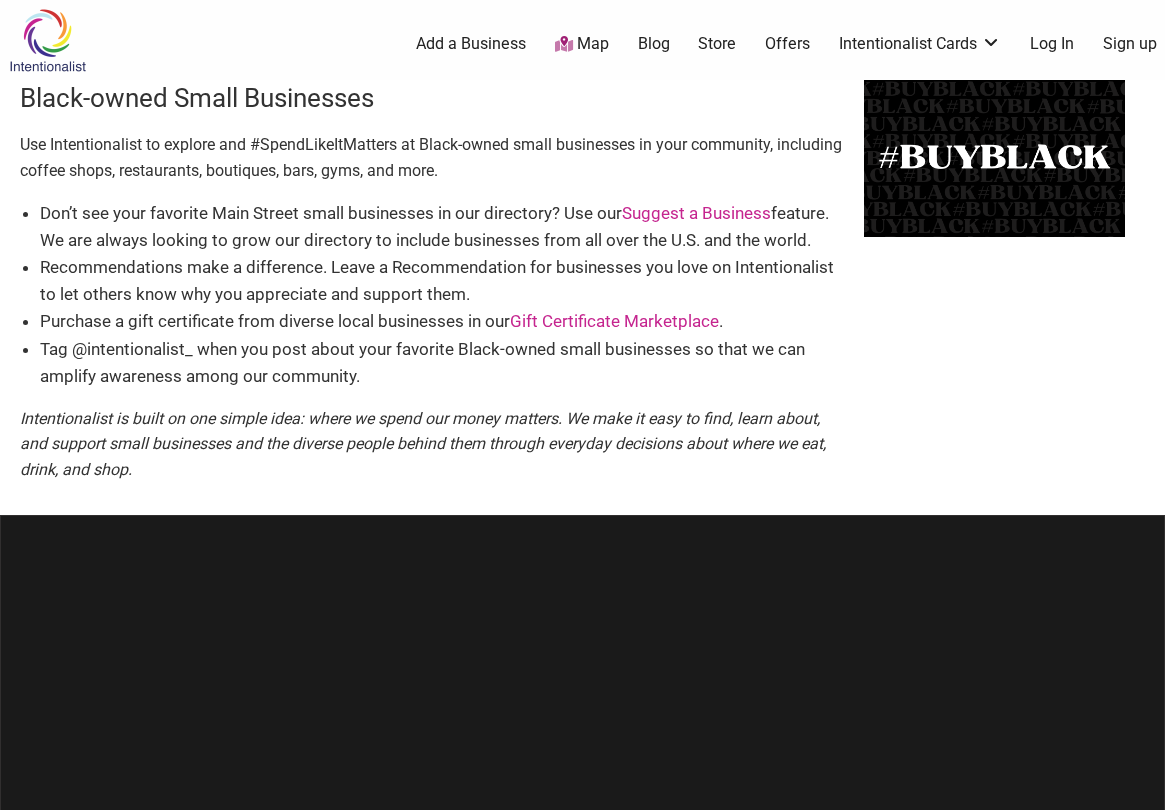 scroll, scrollTop: 0, scrollLeft: 0, axis: both 